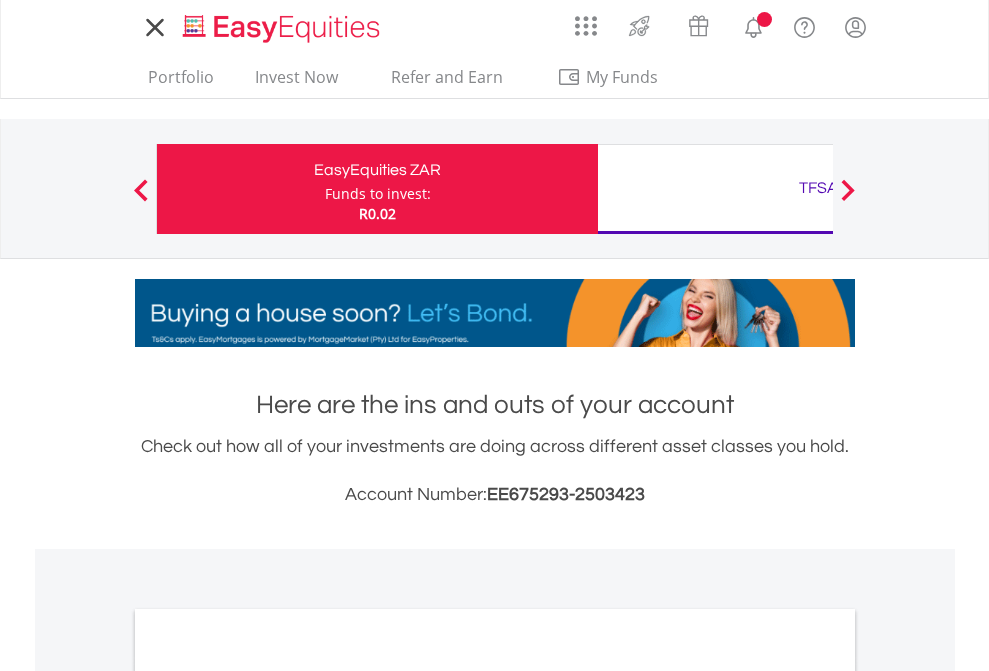 scroll, scrollTop: 0, scrollLeft: 0, axis: both 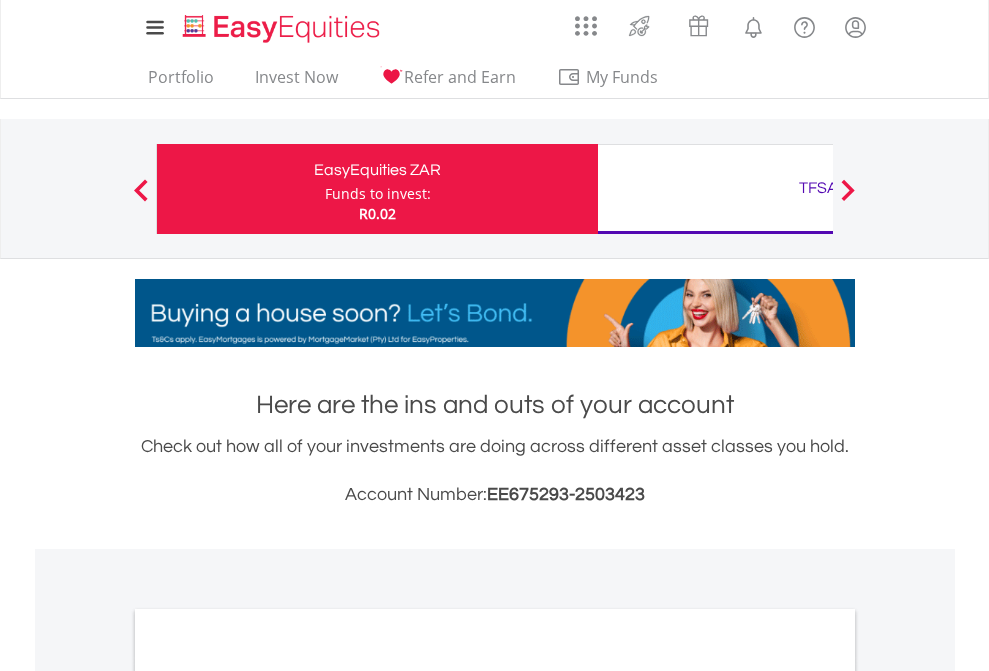 click on "Funds to invest:" at bounding box center [378, 194] 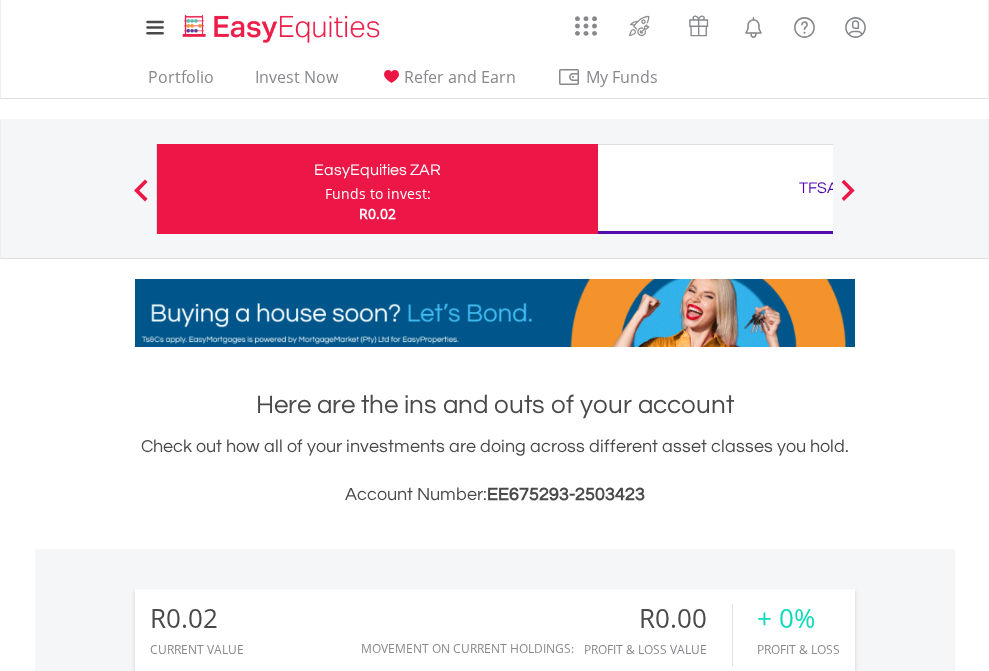 scroll, scrollTop: 999808, scrollLeft: 999687, axis: both 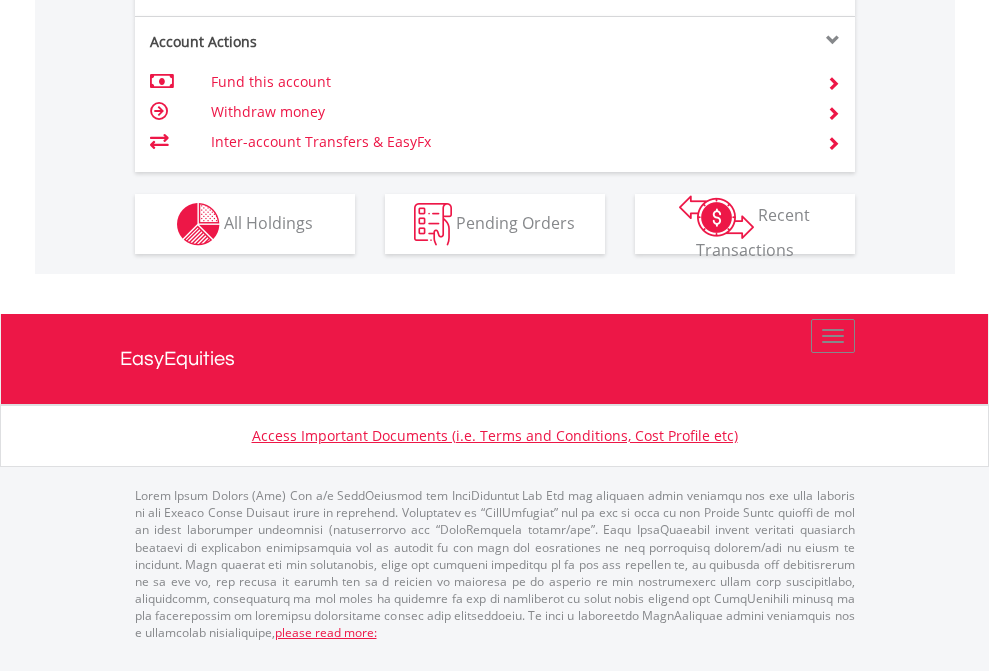 click on "Investment types" at bounding box center [706, -337] 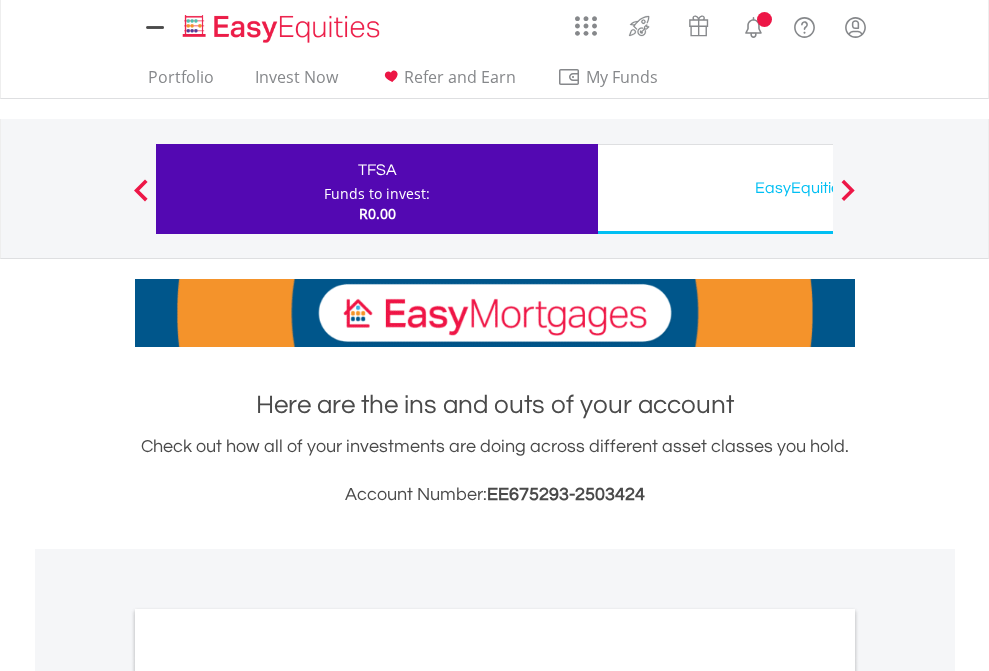 scroll, scrollTop: 0, scrollLeft: 0, axis: both 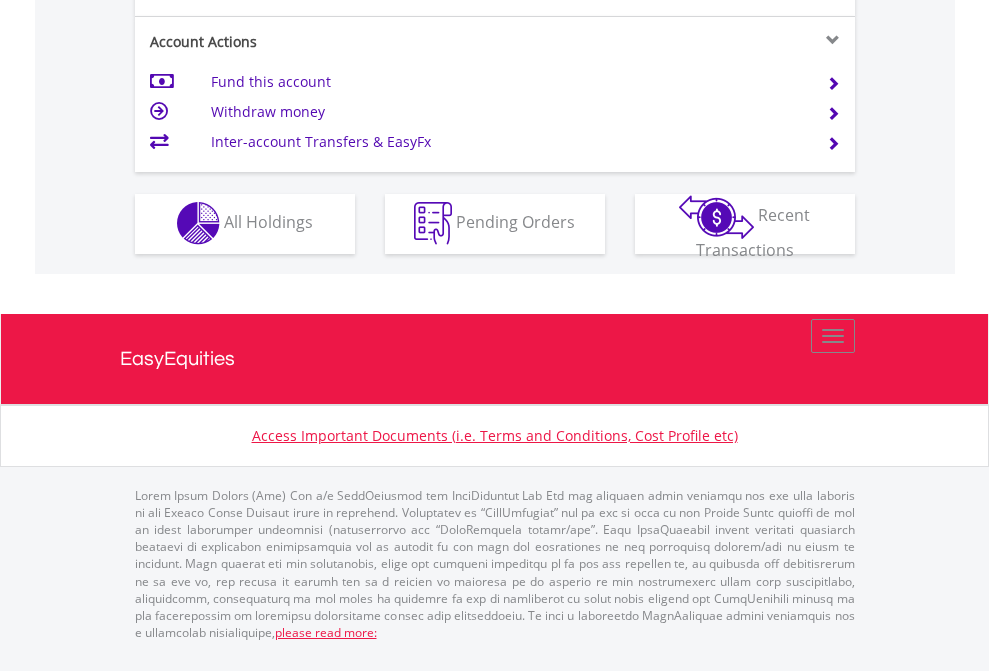 click on "Investment types" at bounding box center [706, -353] 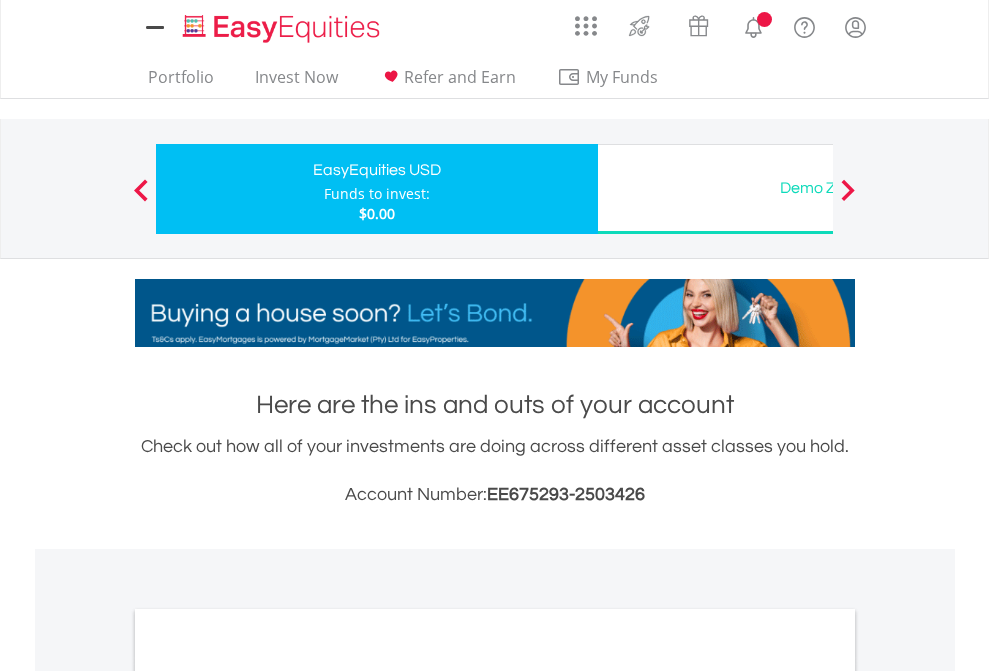 scroll, scrollTop: 0, scrollLeft: 0, axis: both 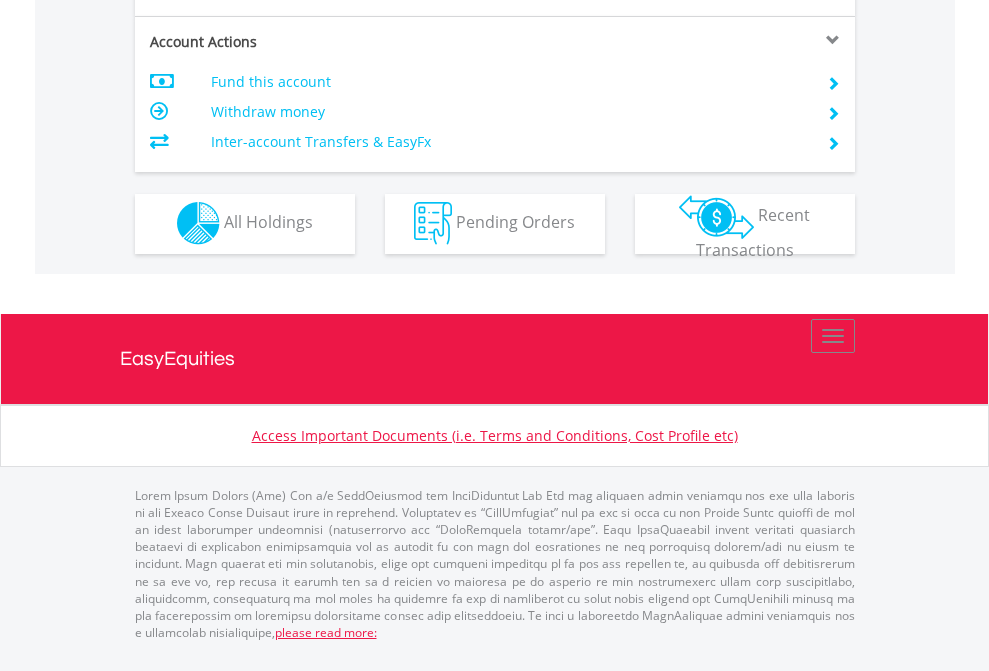 click on "Investment types" at bounding box center (706, -353) 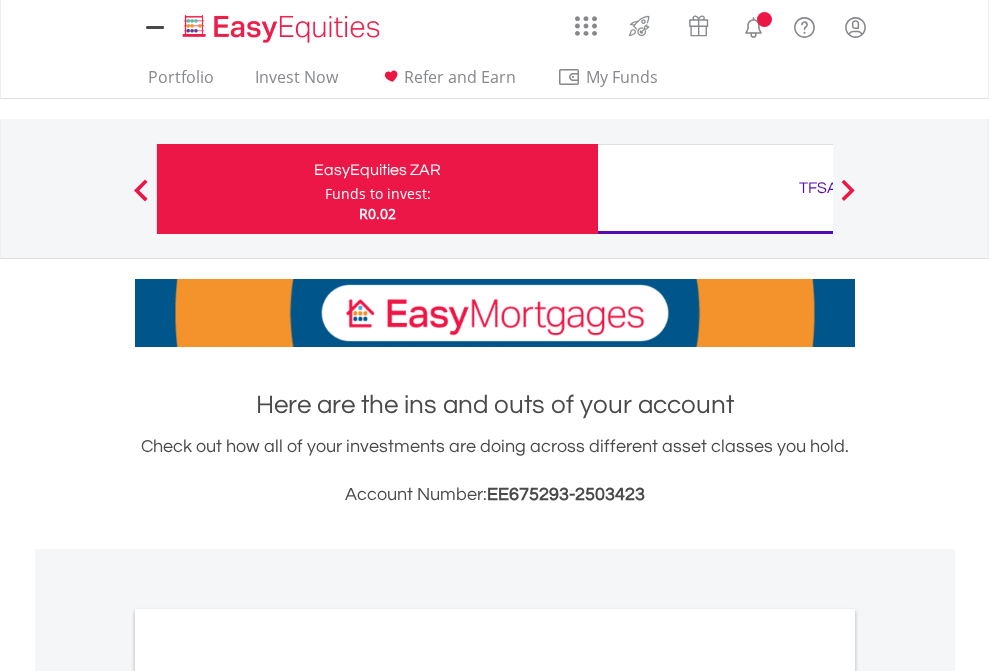 scroll, scrollTop: 1202, scrollLeft: 0, axis: vertical 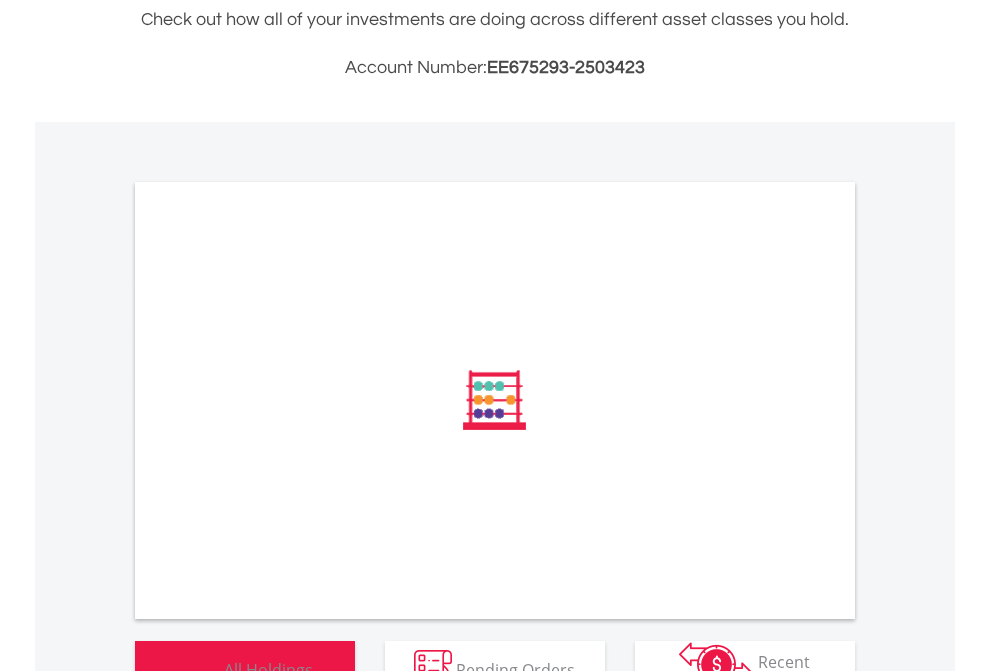 click on "All Holdings" at bounding box center (268, 669) 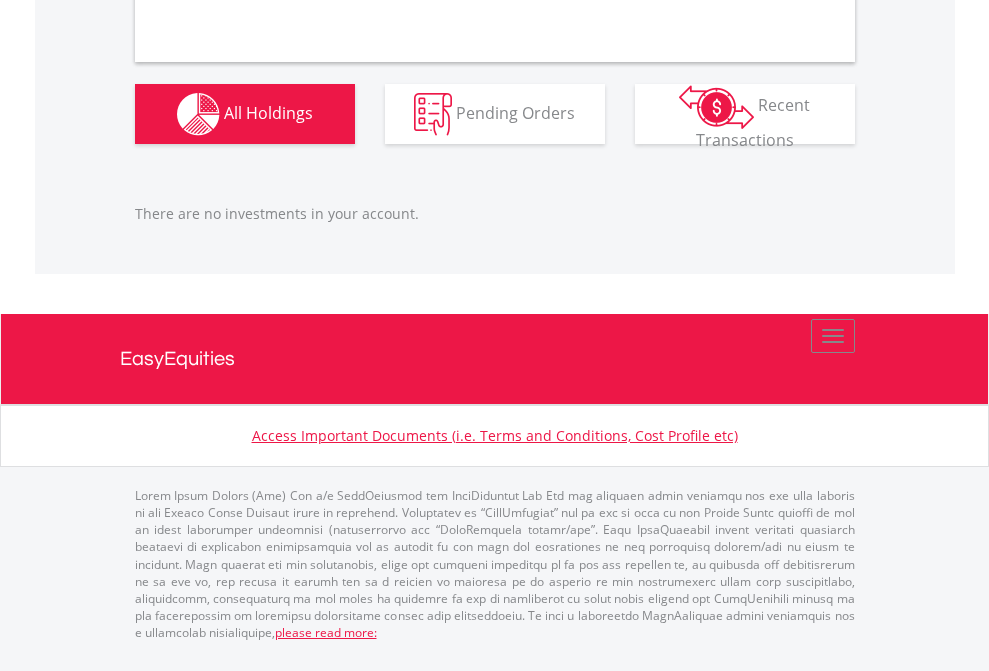 scroll, scrollTop: 2027, scrollLeft: 0, axis: vertical 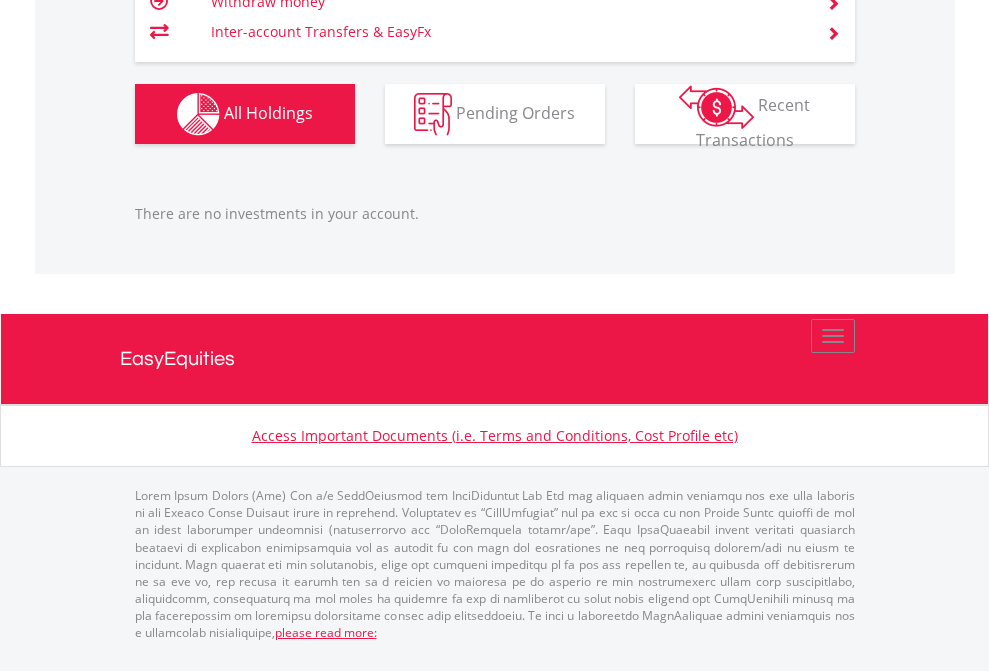 click on "TFSA" at bounding box center [818, -1206] 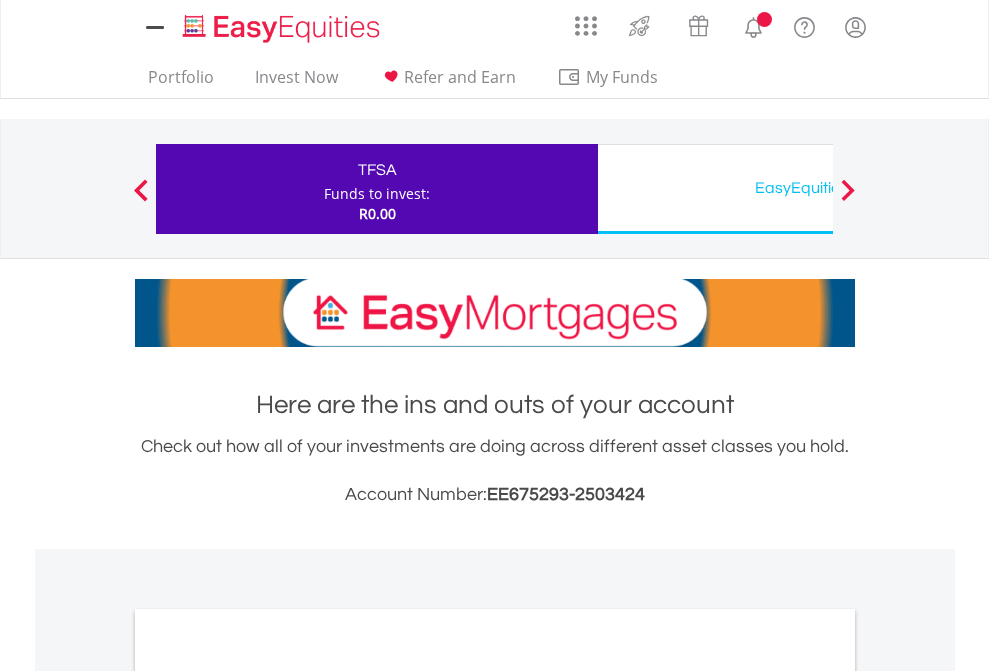 scroll, scrollTop: 0, scrollLeft: 0, axis: both 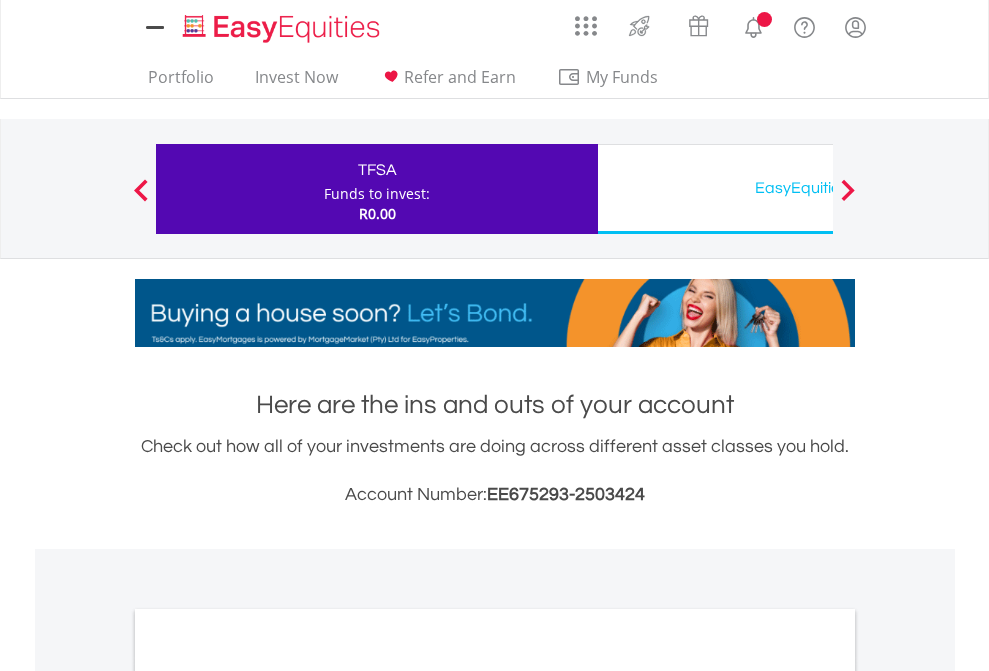 click on "All Holdings" at bounding box center [268, 1096] 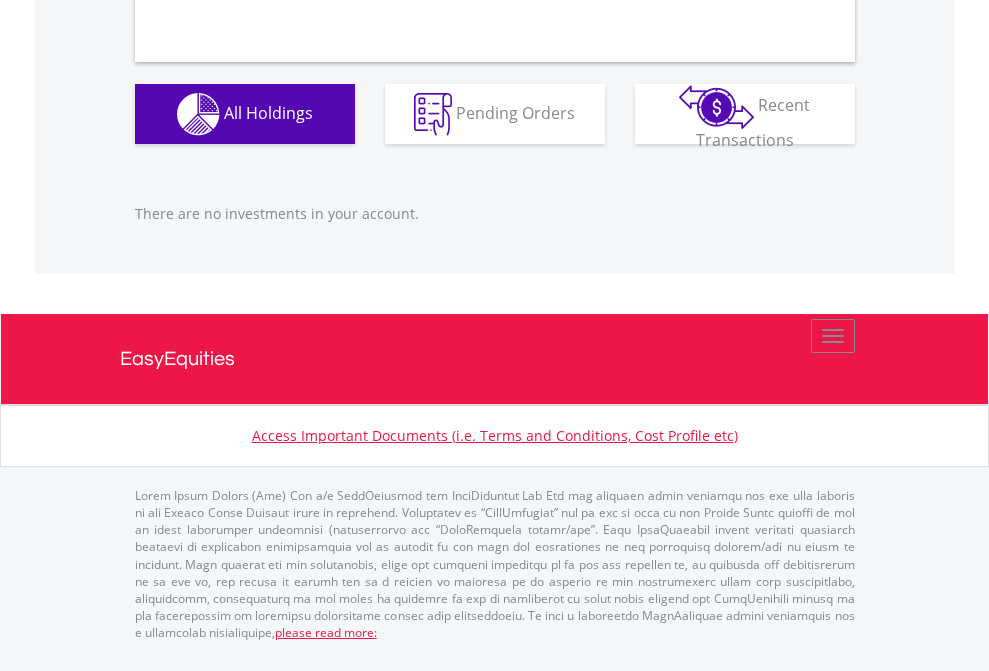 scroll, scrollTop: 1980, scrollLeft: 0, axis: vertical 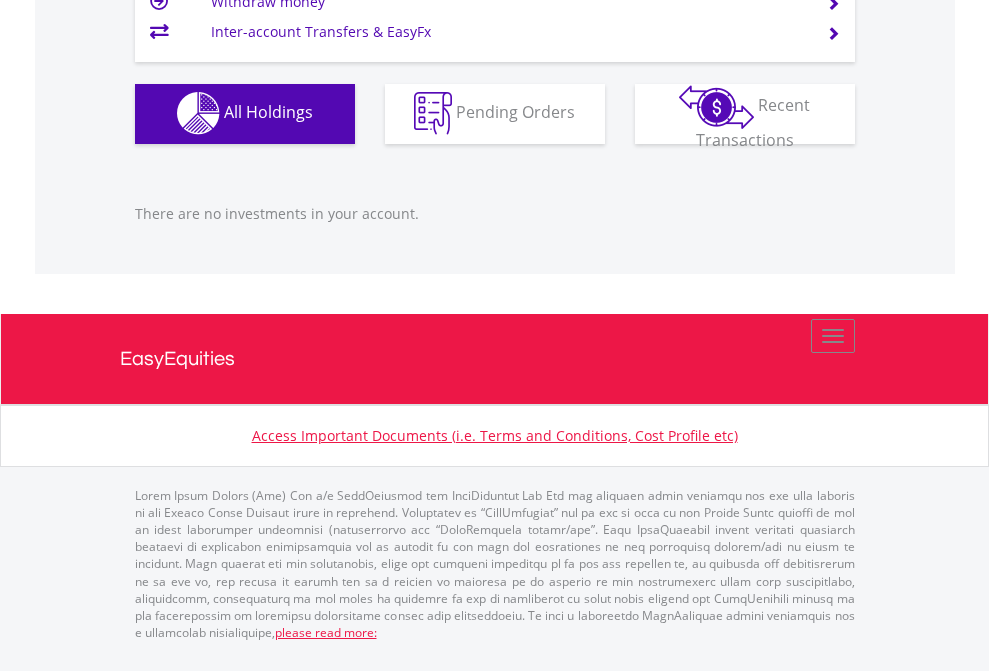 click on "EasyEquities USD" at bounding box center (818, -1142) 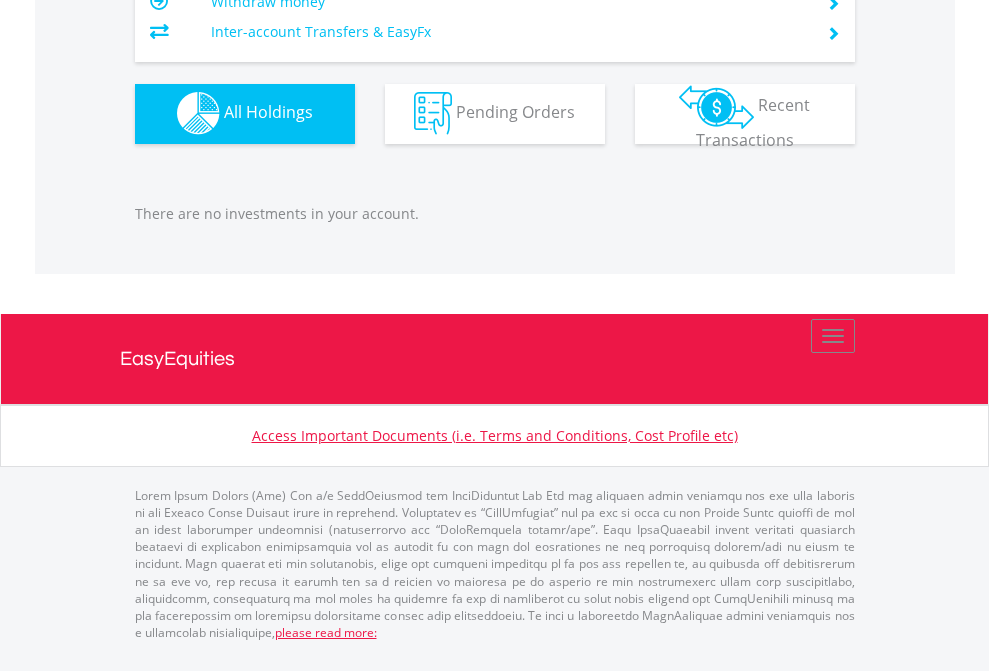 scroll, scrollTop: 1980, scrollLeft: 0, axis: vertical 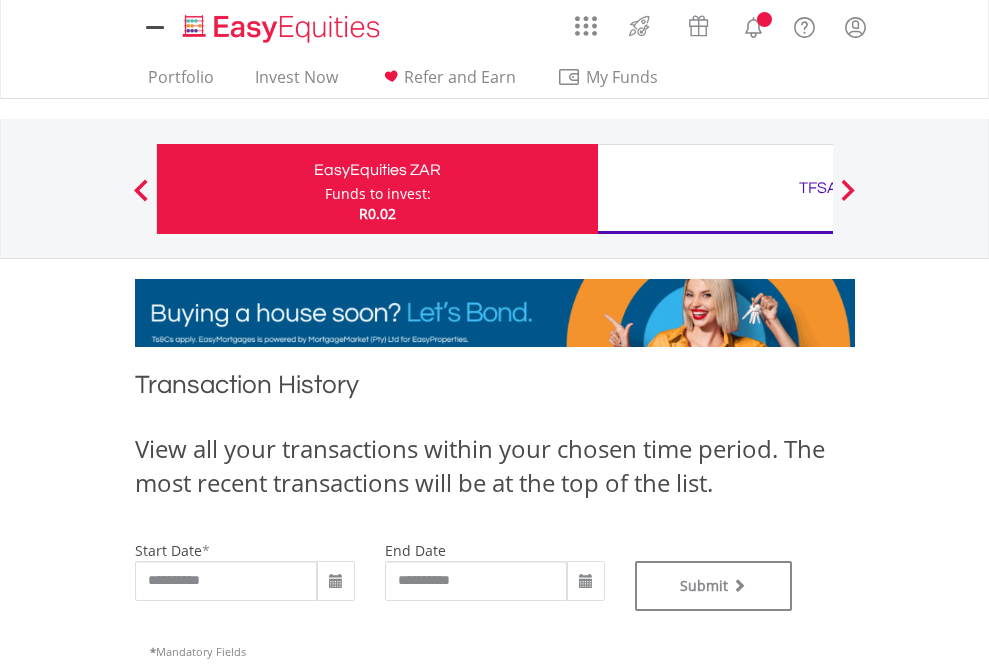 type on "**********" 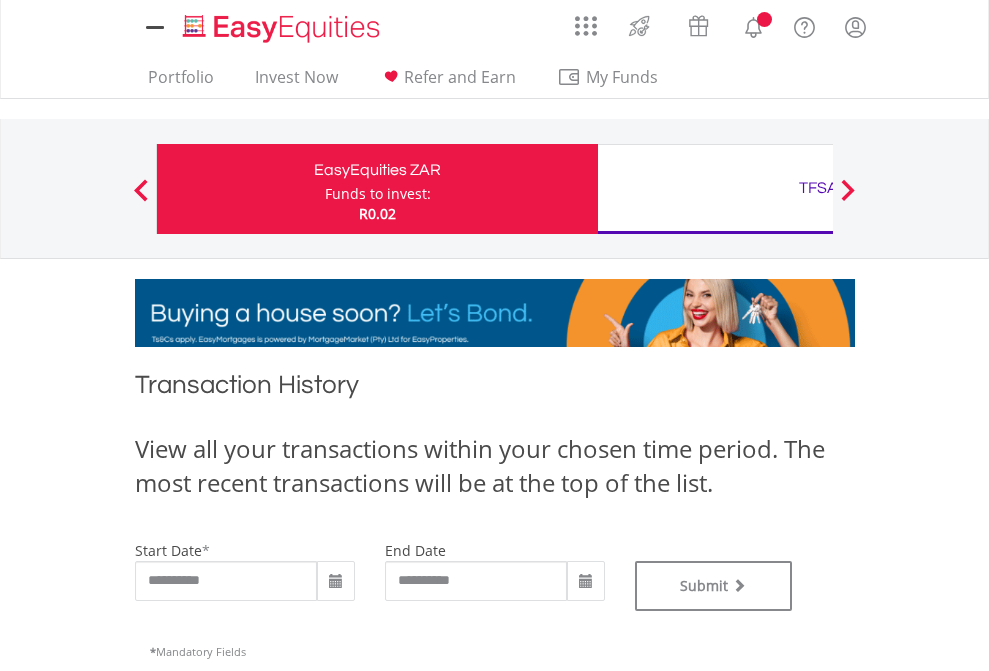 scroll, scrollTop: 0, scrollLeft: 0, axis: both 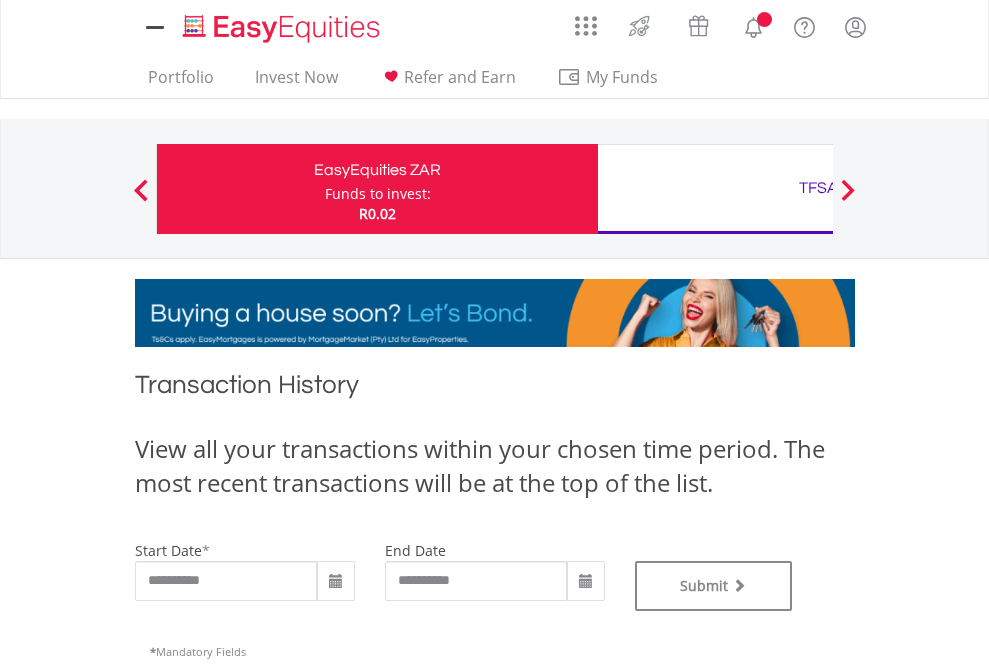 type on "**********" 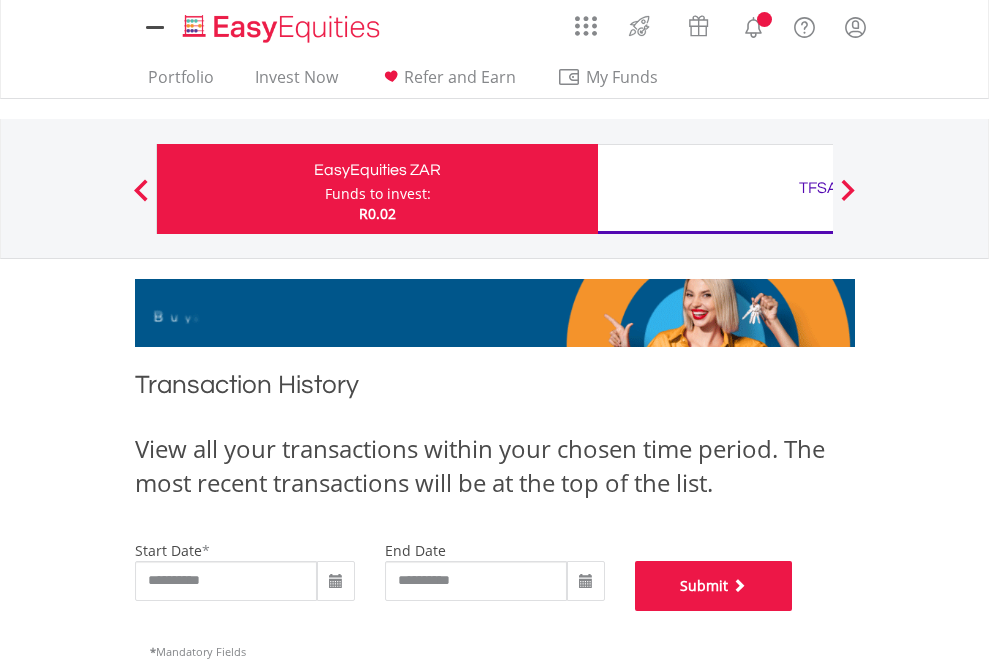 click on "Submit" at bounding box center (714, 586) 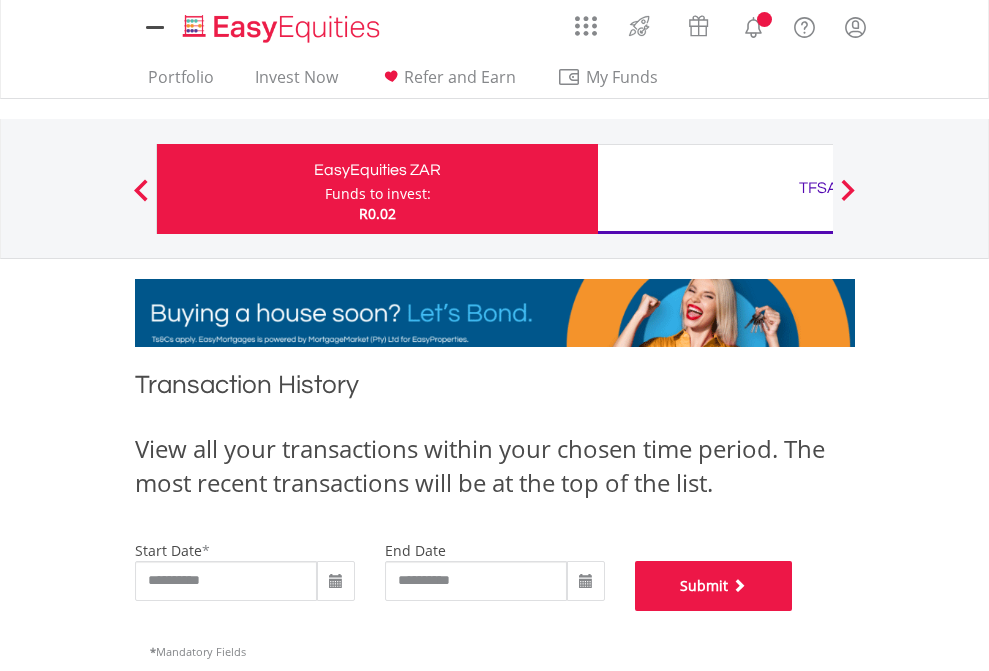 scroll, scrollTop: 811, scrollLeft: 0, axis: vertical 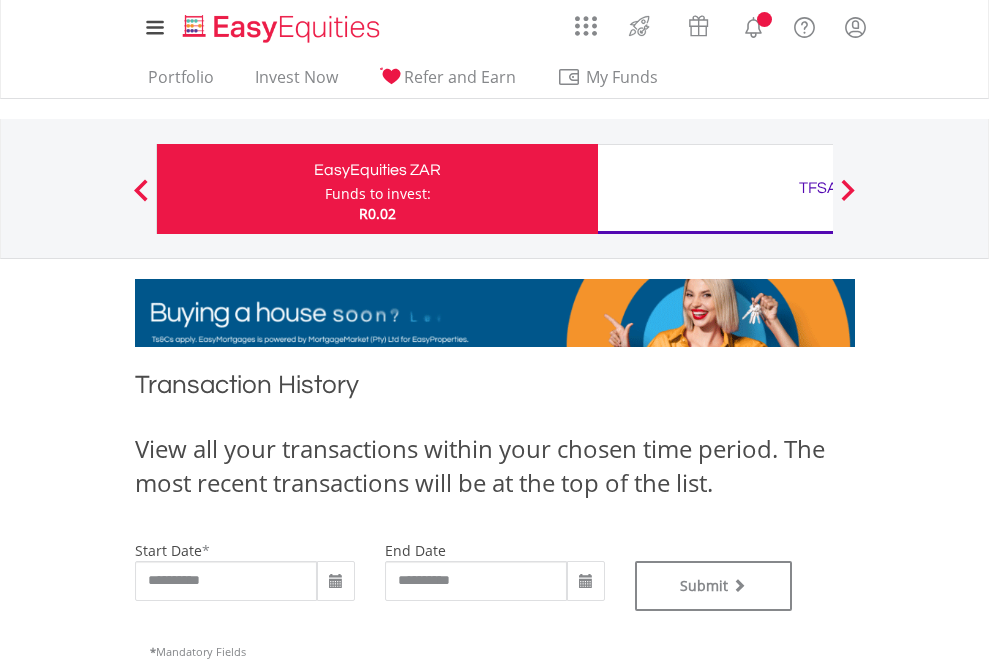 click on "TFSA" at bounding box center [818, 188] 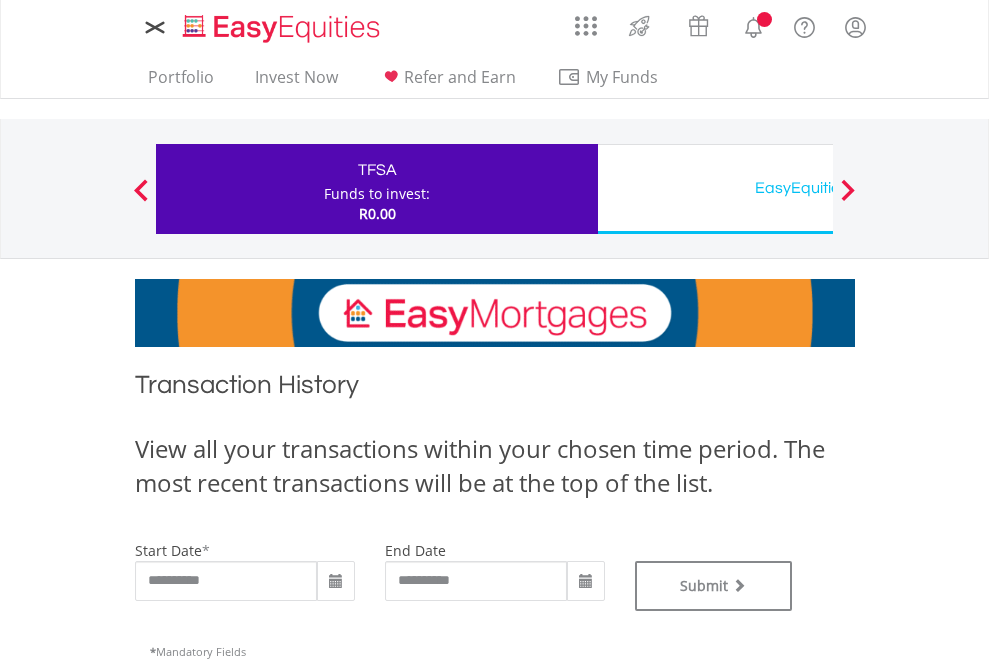 scroll, scrollTop: 0, scrollLeft: 0, axis: both 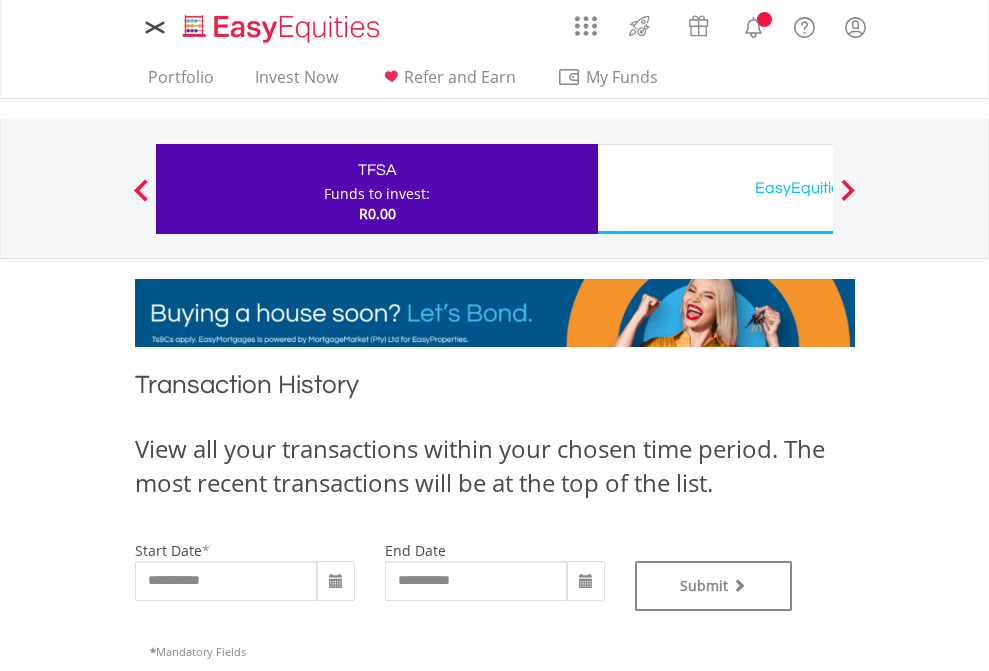 type on "**********" 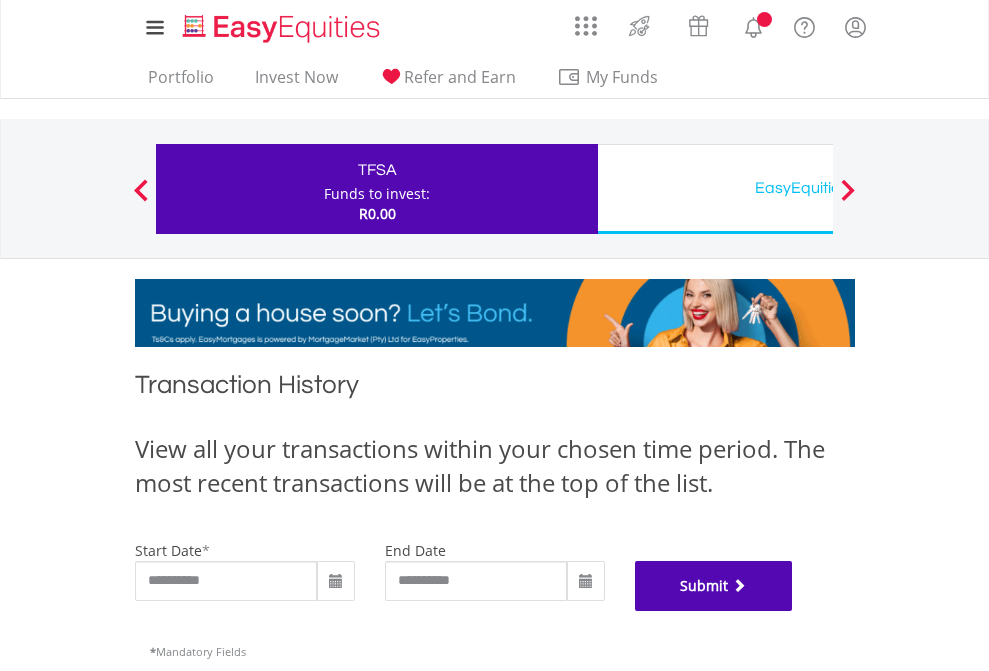 click on "Submit" at bounding box center [714, 586] 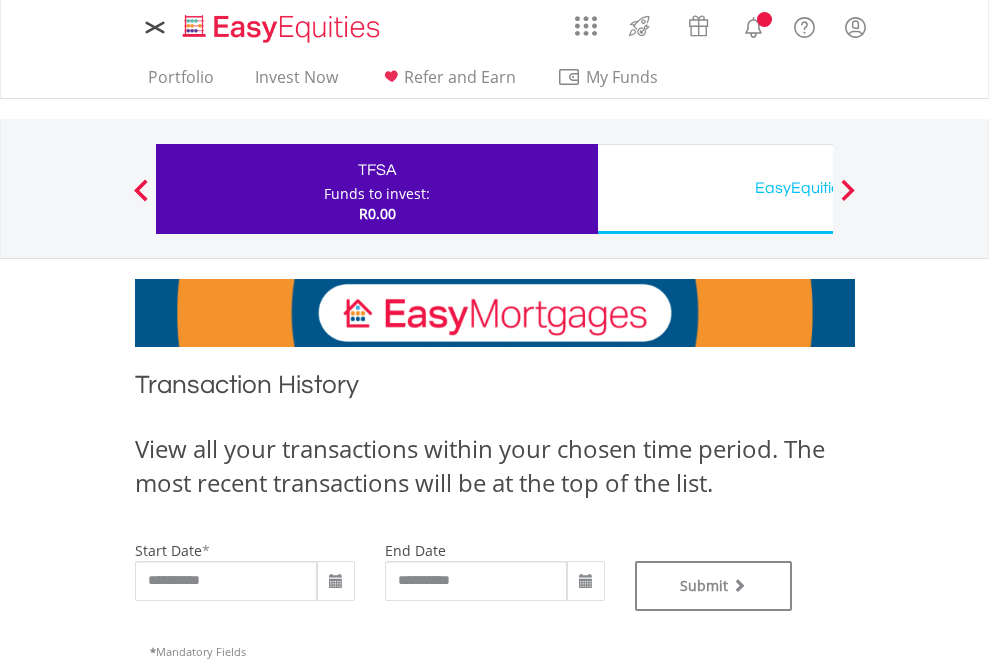scroll, scrollTop: 0, scrollLeft: 0, axis: both 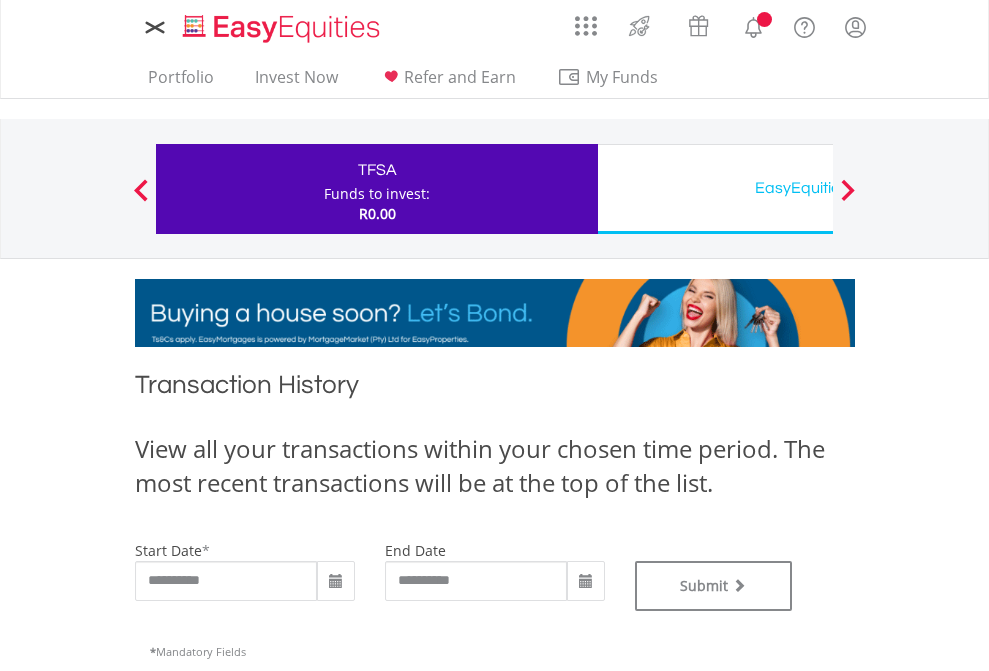 click on "EasyEquities USD" at bounding box center [818, 188] 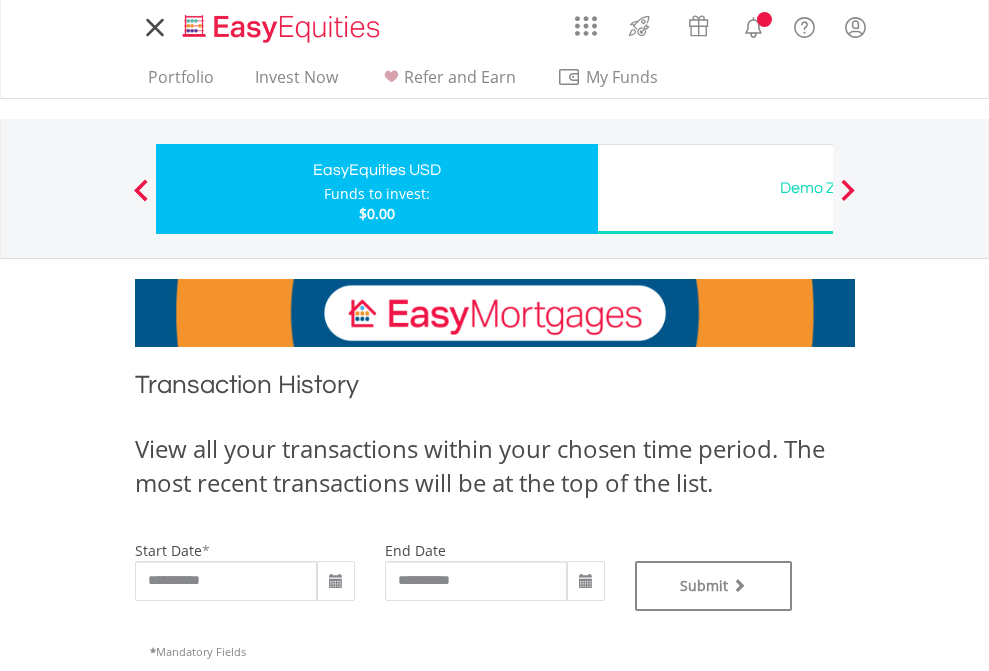 scroll, scrollTop: 0, scrollLeft: 0, axis: both 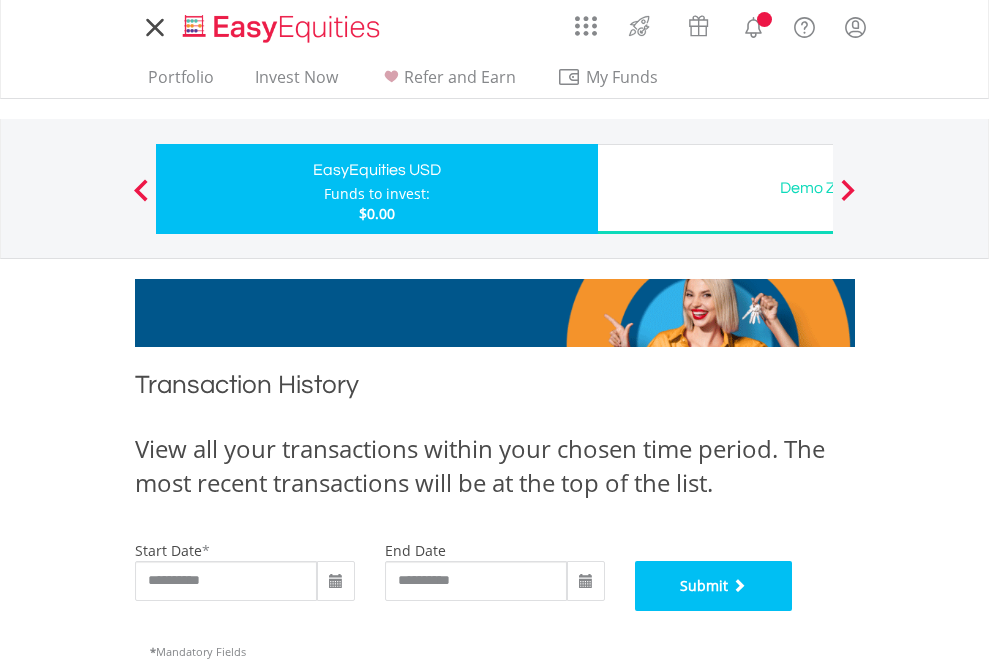 click on "Submit" at bounding box center (714, 586) 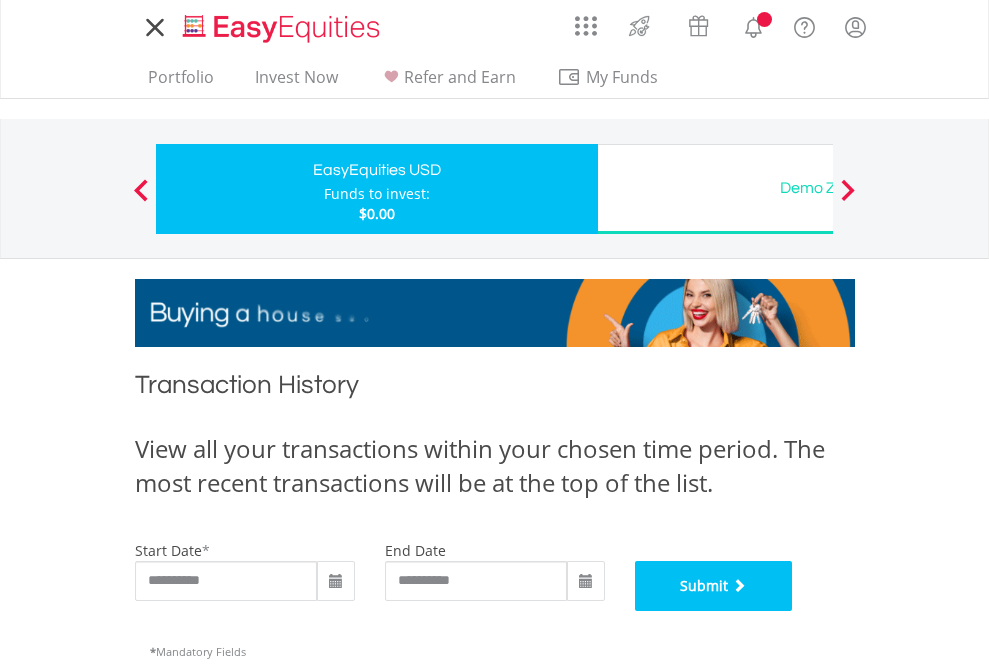 scroll, scrollTop: 811, scrollLeft: 0, axis: vertical 